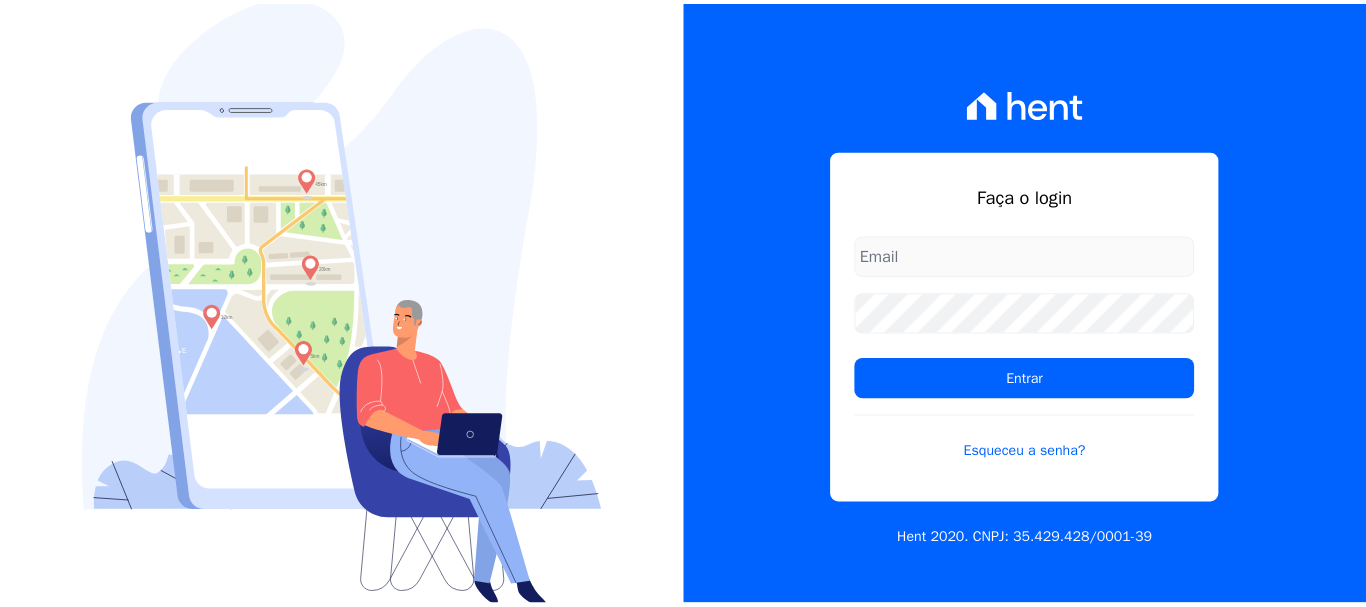 scroll, scrollTop: 0, scrollLeft: 0, axis: both 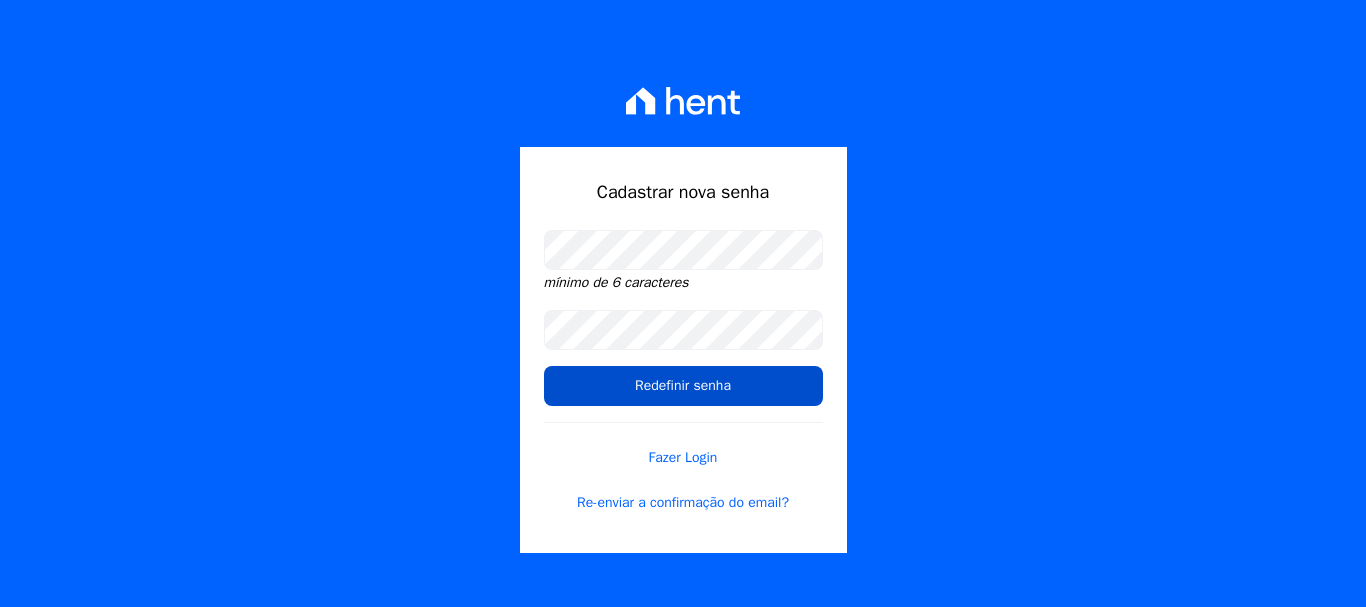 click on "Redefinir senha" at bounding box center [683, 386] 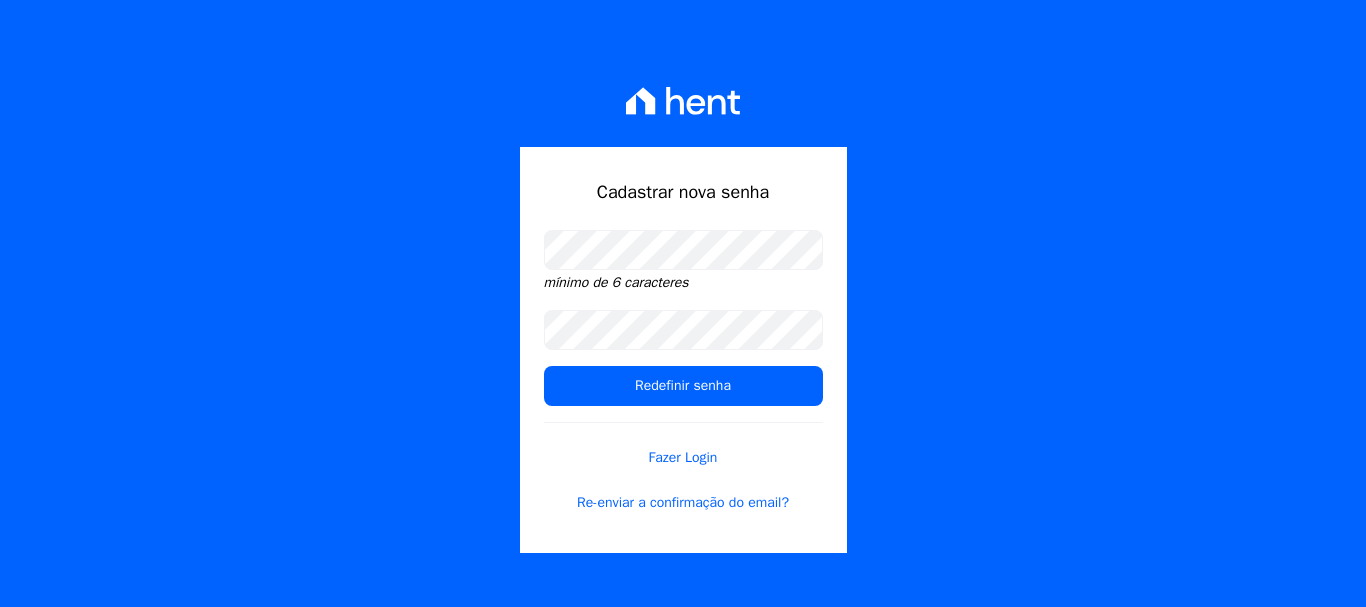 scroll, scrollTop: 0, scrollLeft: 0, axis: both 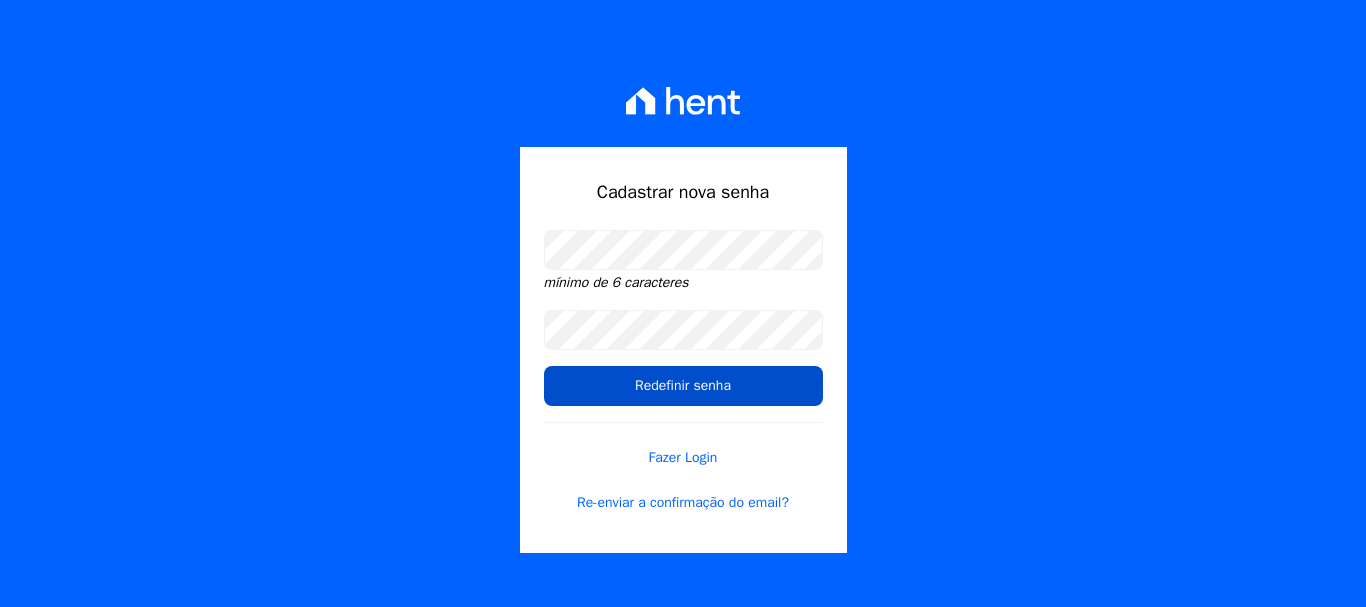 click on "Redefinir senha" at bounding box center (683, 386) 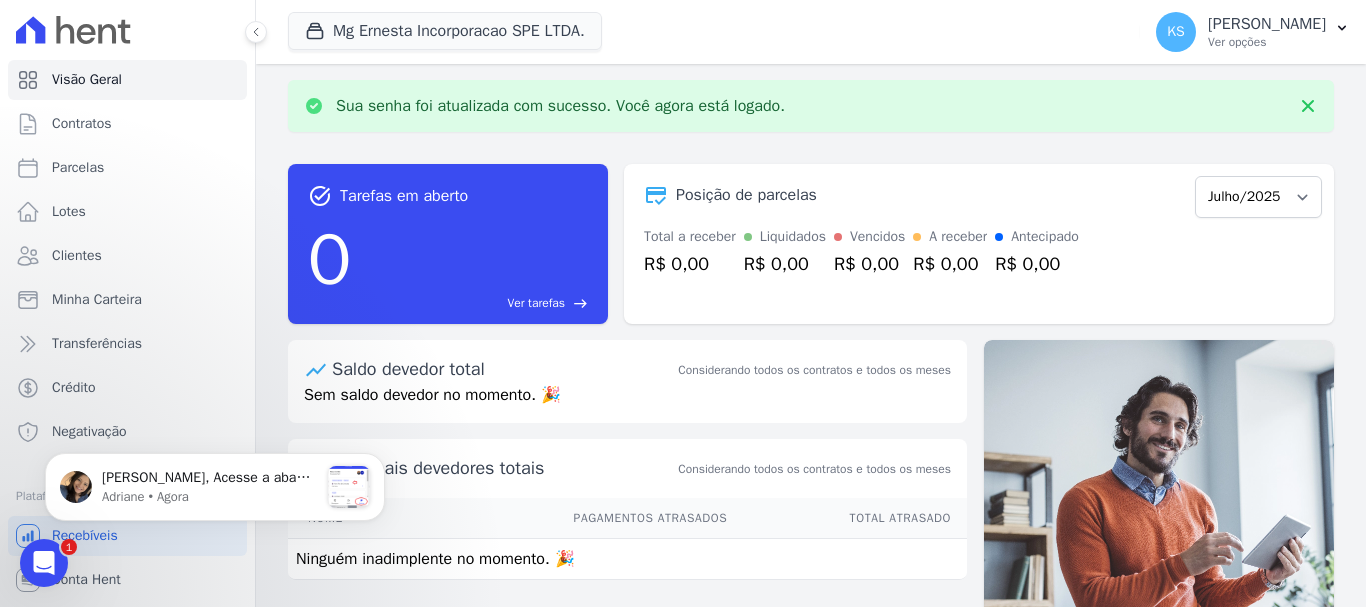 scroll, scrollTop: 0, scrollLeft: 0, axis: both 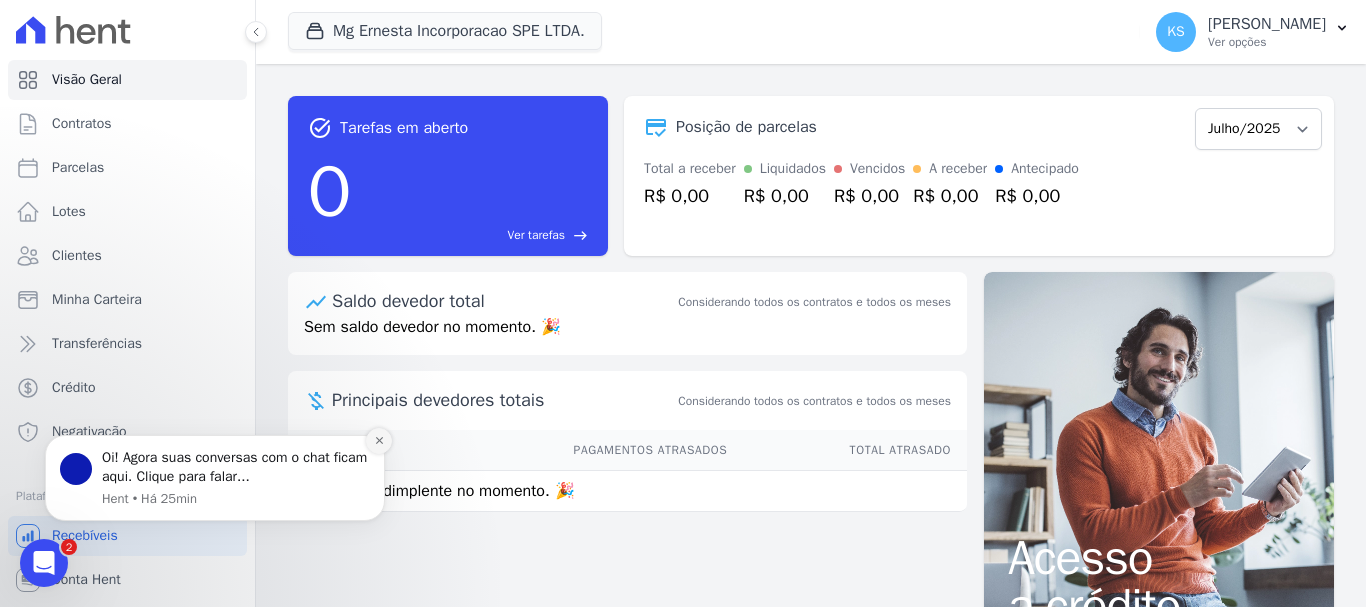 click 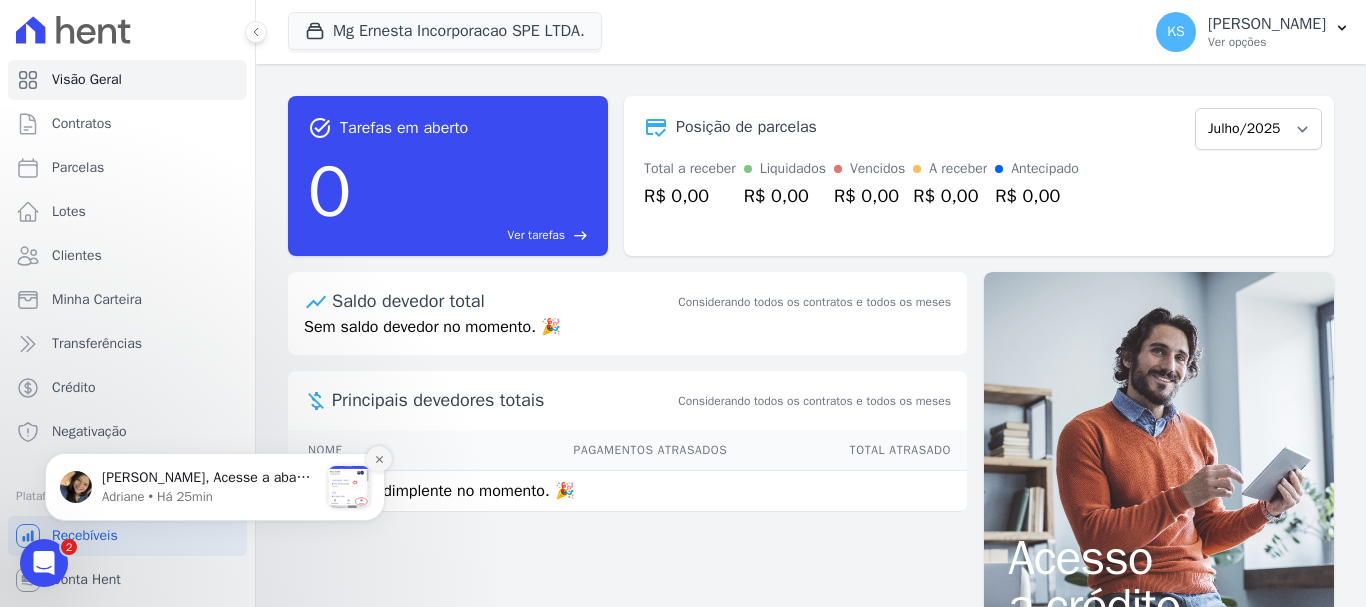 click 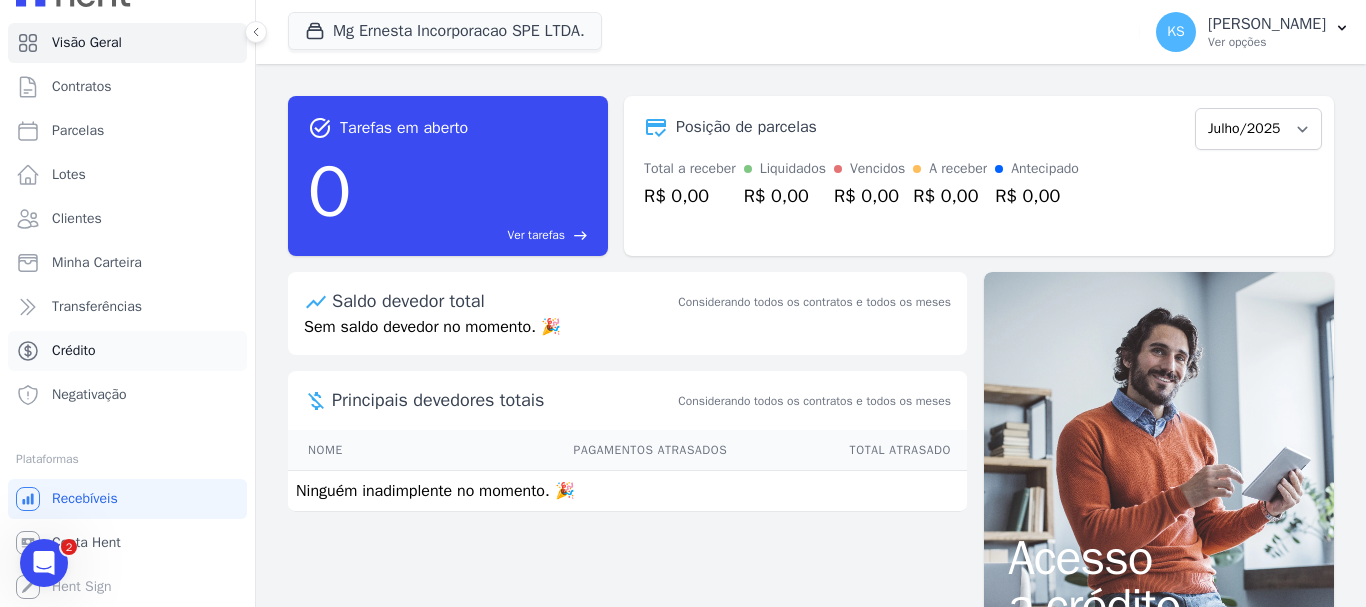 scroll, scrollTop: 0, scrollLeft: 0, axis: both 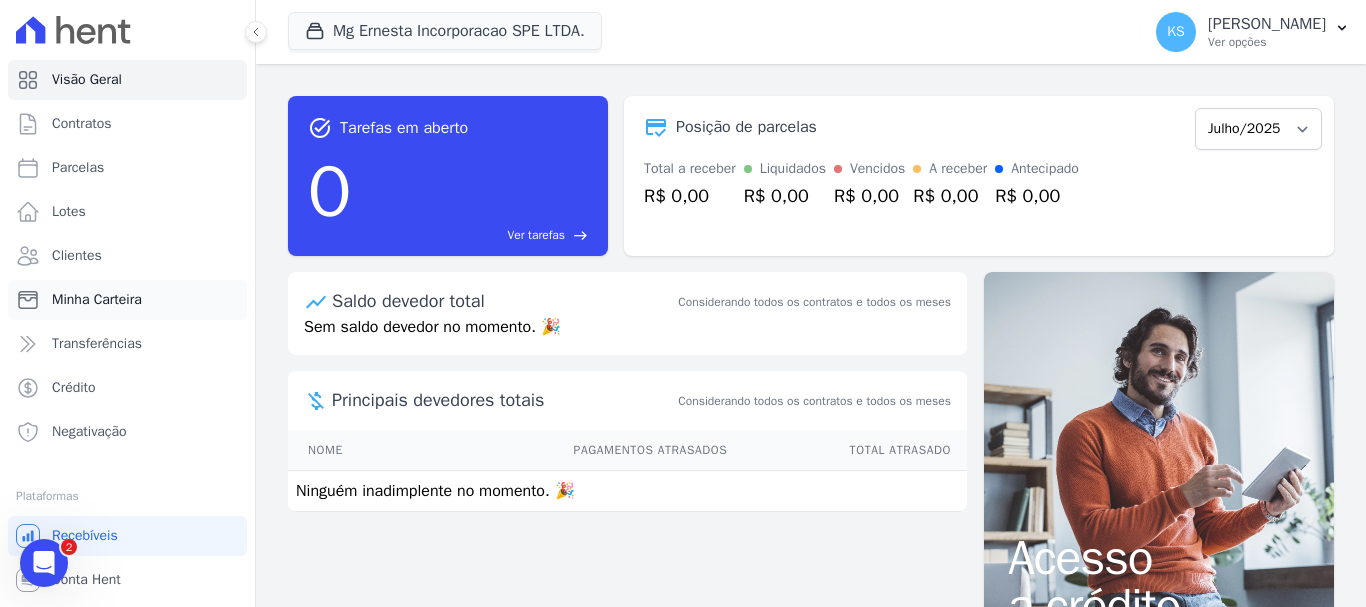 click on "Minha Carteira" at bounding box center (97, 300) 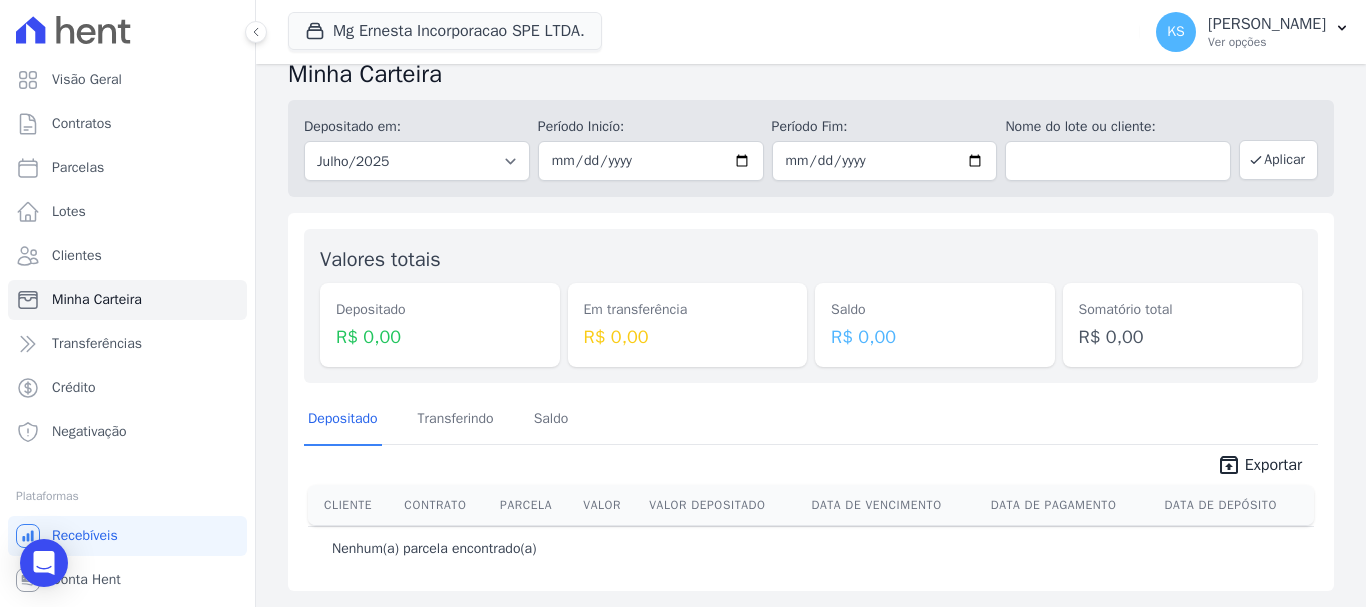 scroll, scrollTop: 0, scrollLeft: 0, axis: both 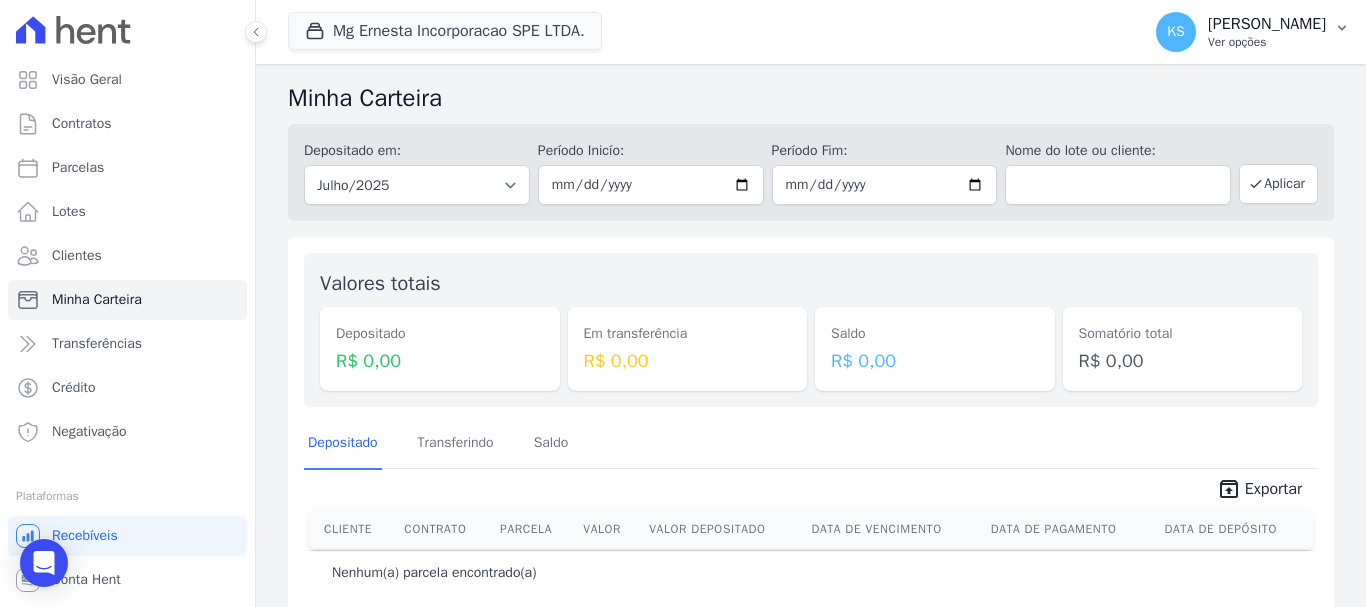 click 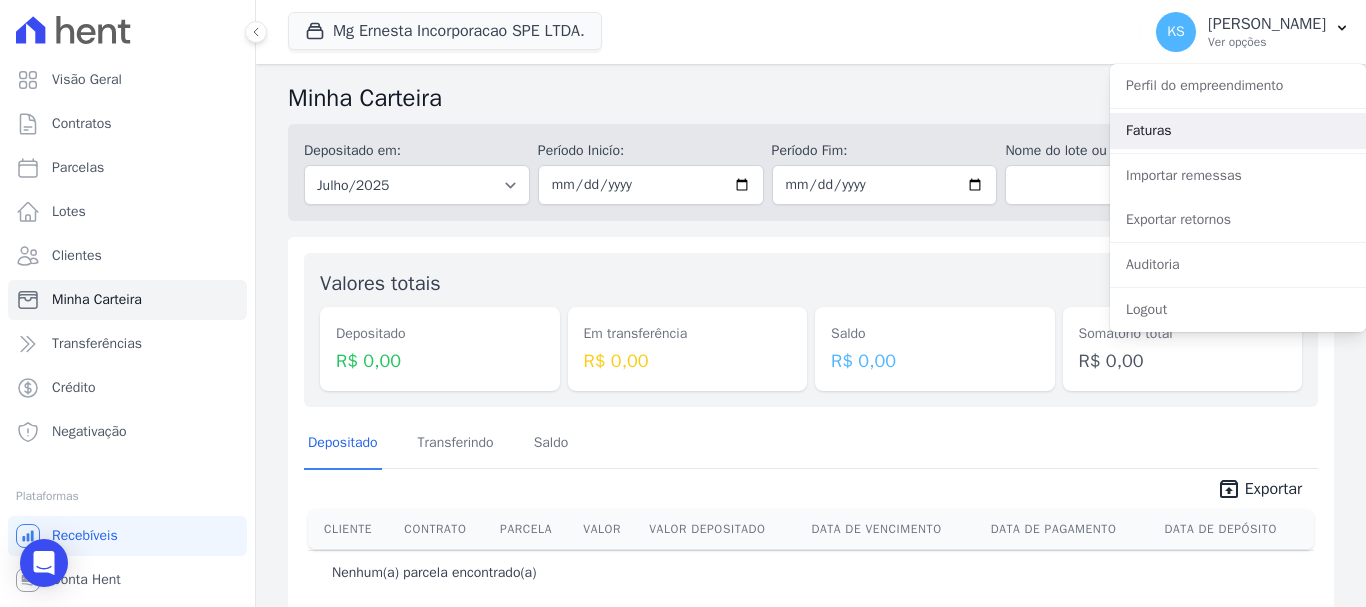 click on "Faturas" at bounding box center [1238, 131] 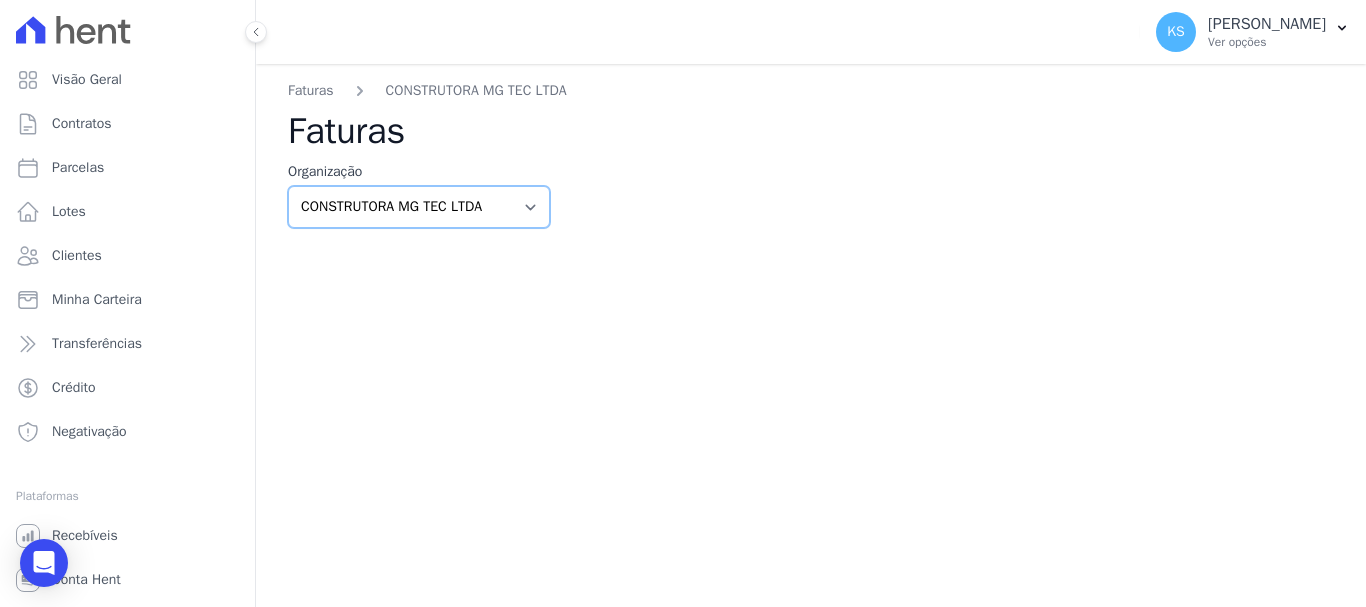 click on "CONSTRUTORA MG TEC LTDA" at bounding box center [419, 207] 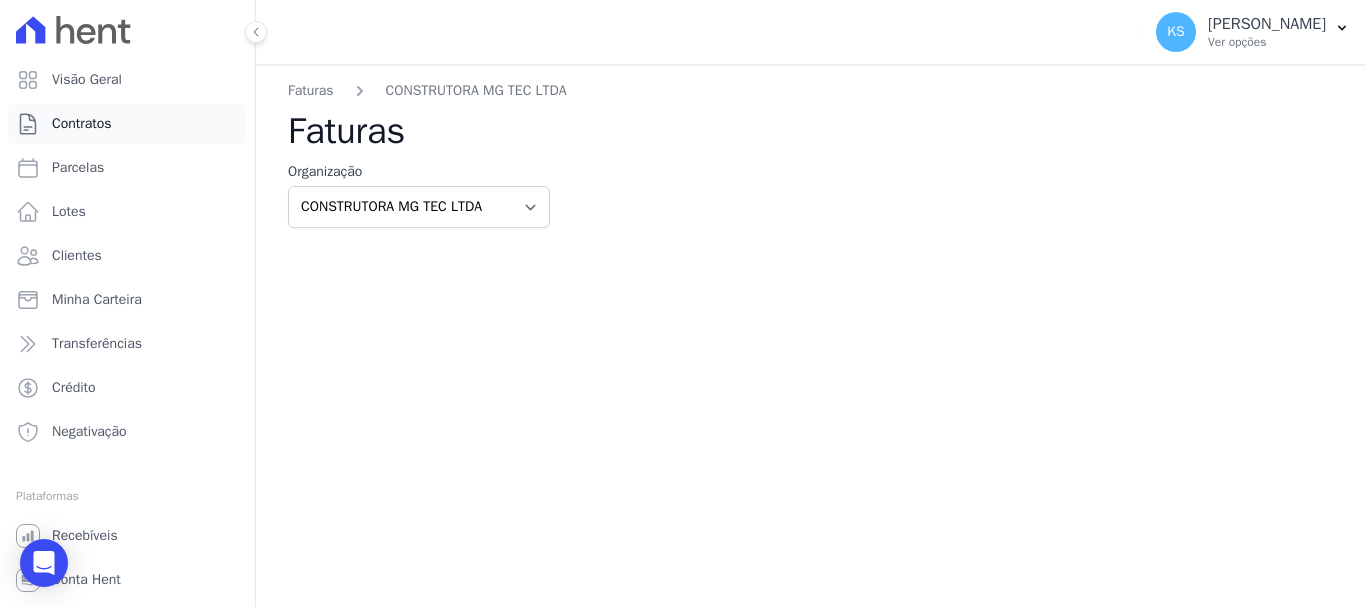 click on "Contratos" at bounding box center [127, 124] 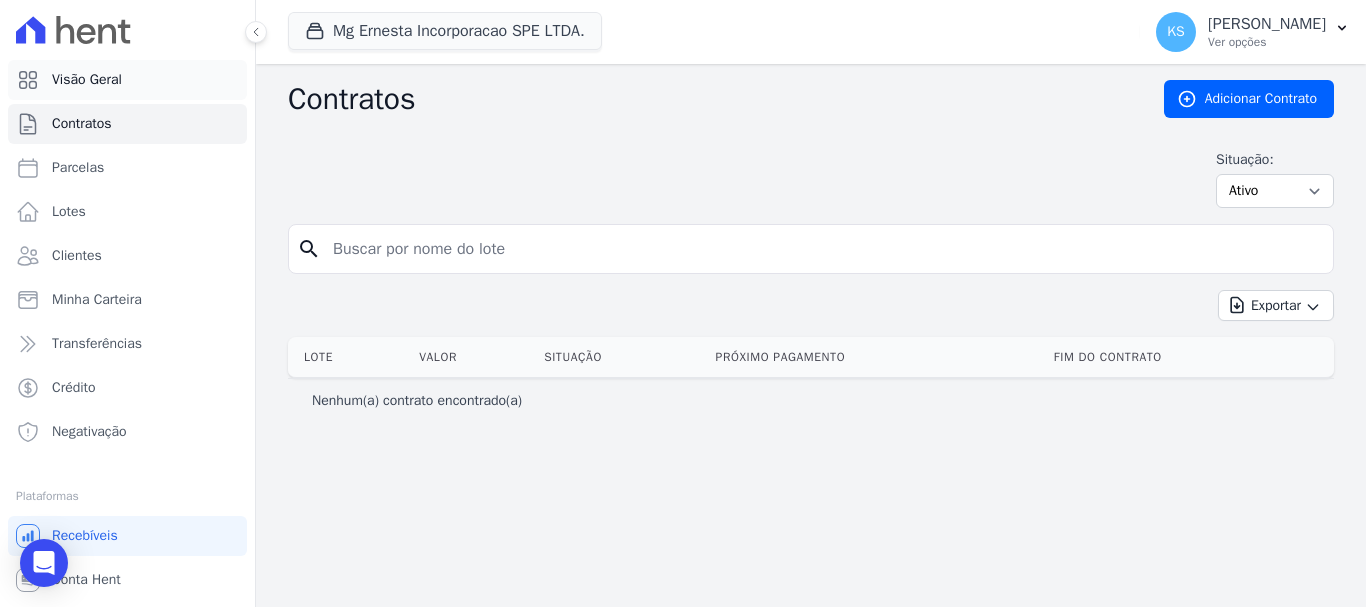 click on "Visão Geral" at bounding box center [87, 80] 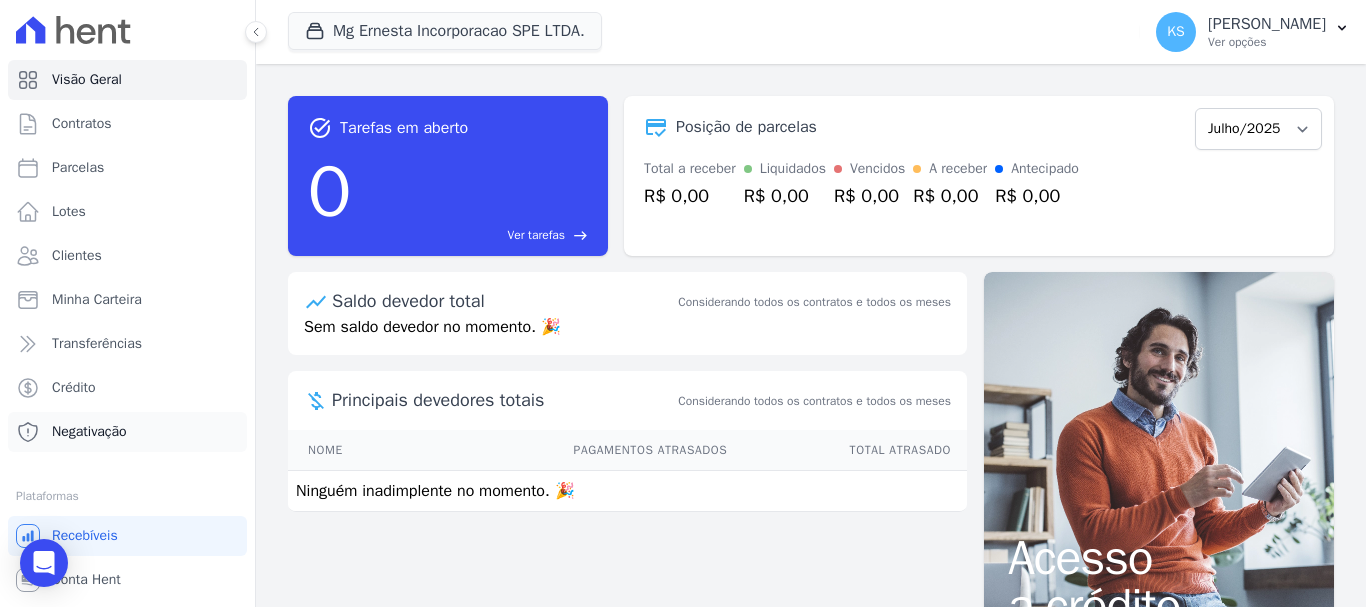 scroll, scrollTop: 37, scrollLeft: 0, axis: vertical 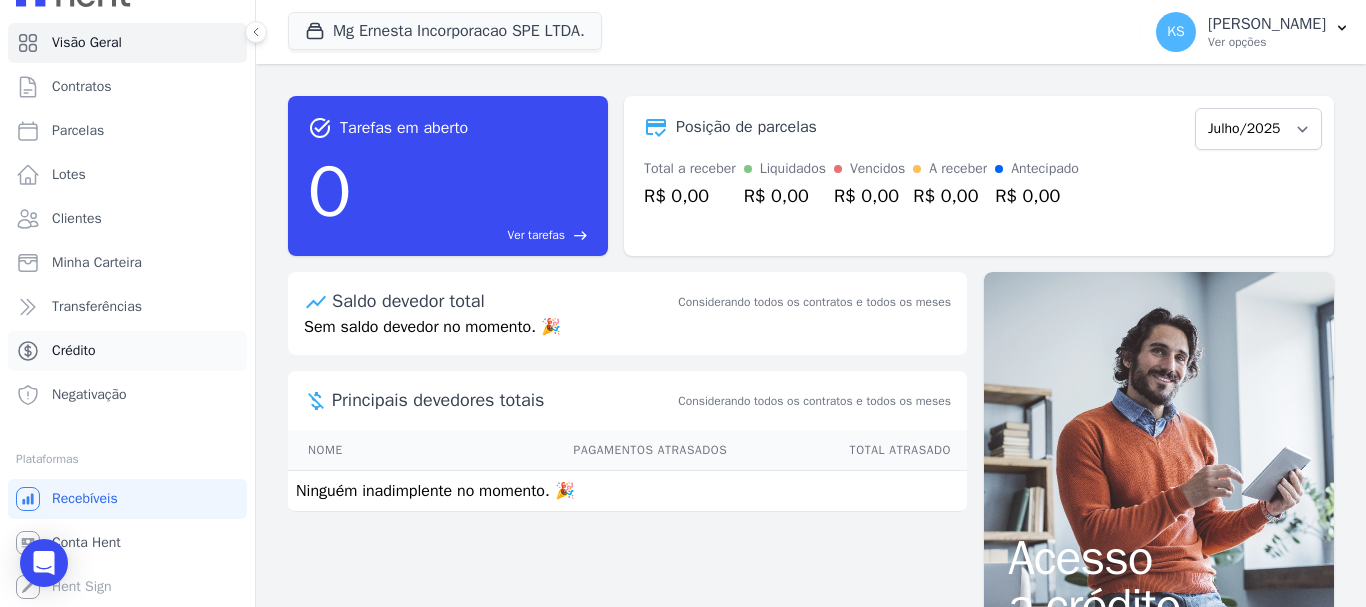 click on "Crédito" at bounding box center [74, 351] 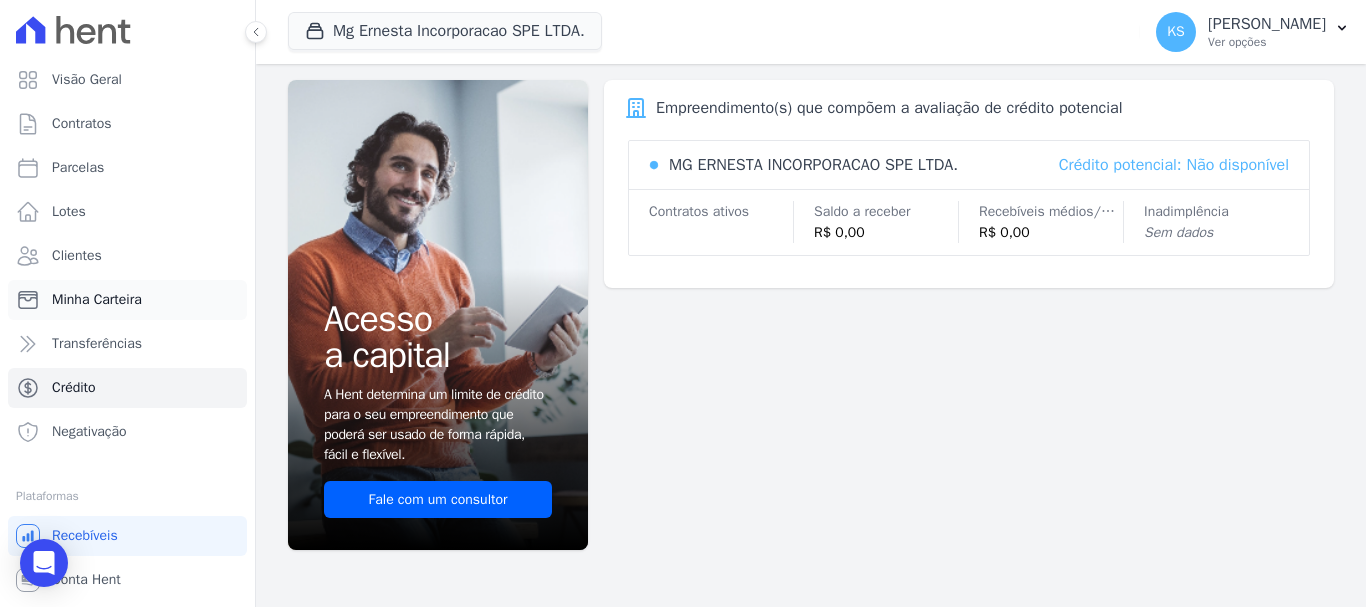 scroll, scrollTop: 37, scrollLeft: 0, axis: vertical 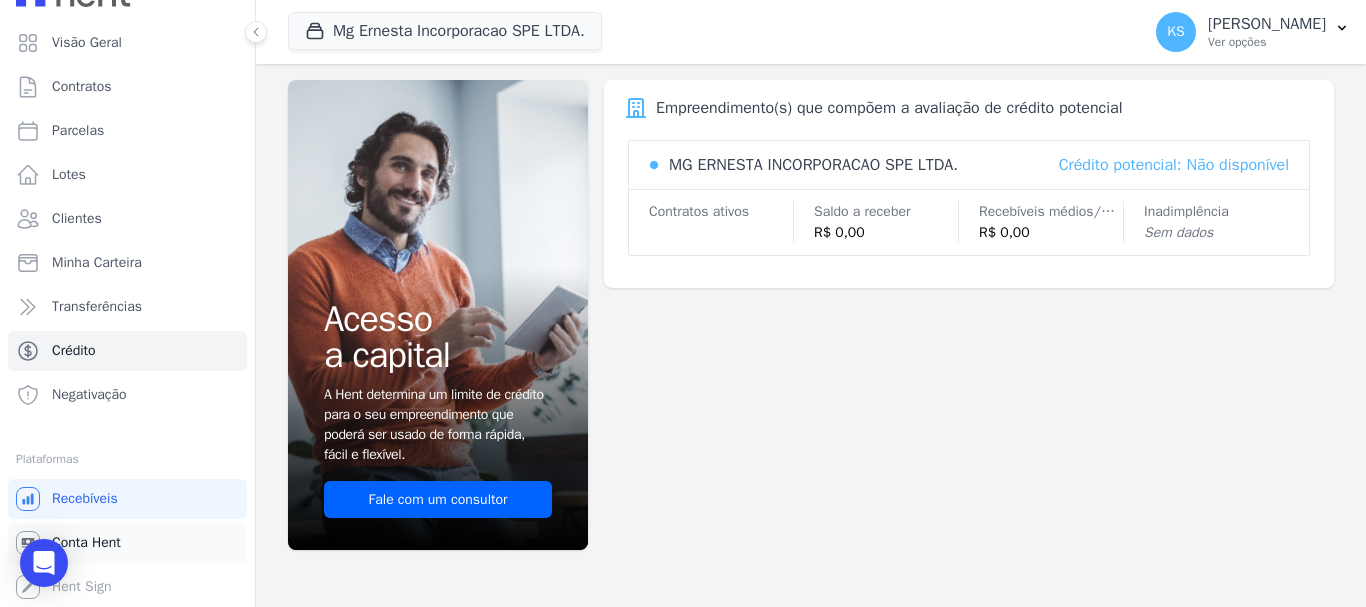 click on "Conta Hent" at bounding box center (86, 543) 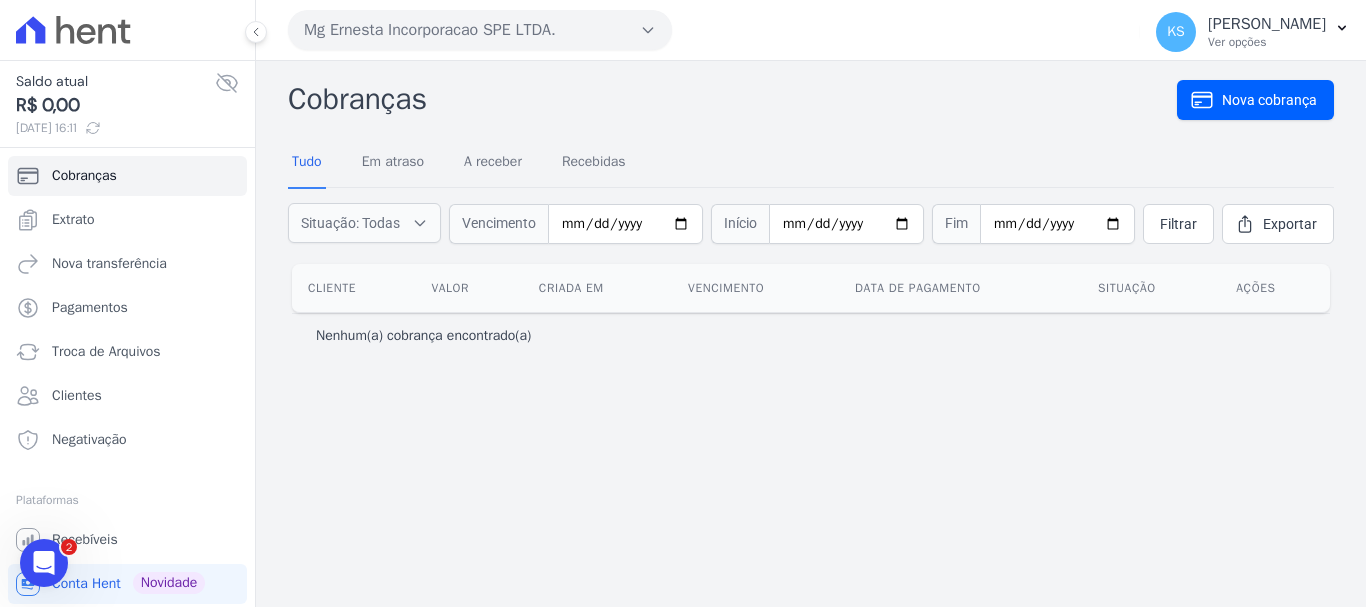 scroll, scrollTop: 0, scrollLeft: 0, axis: both 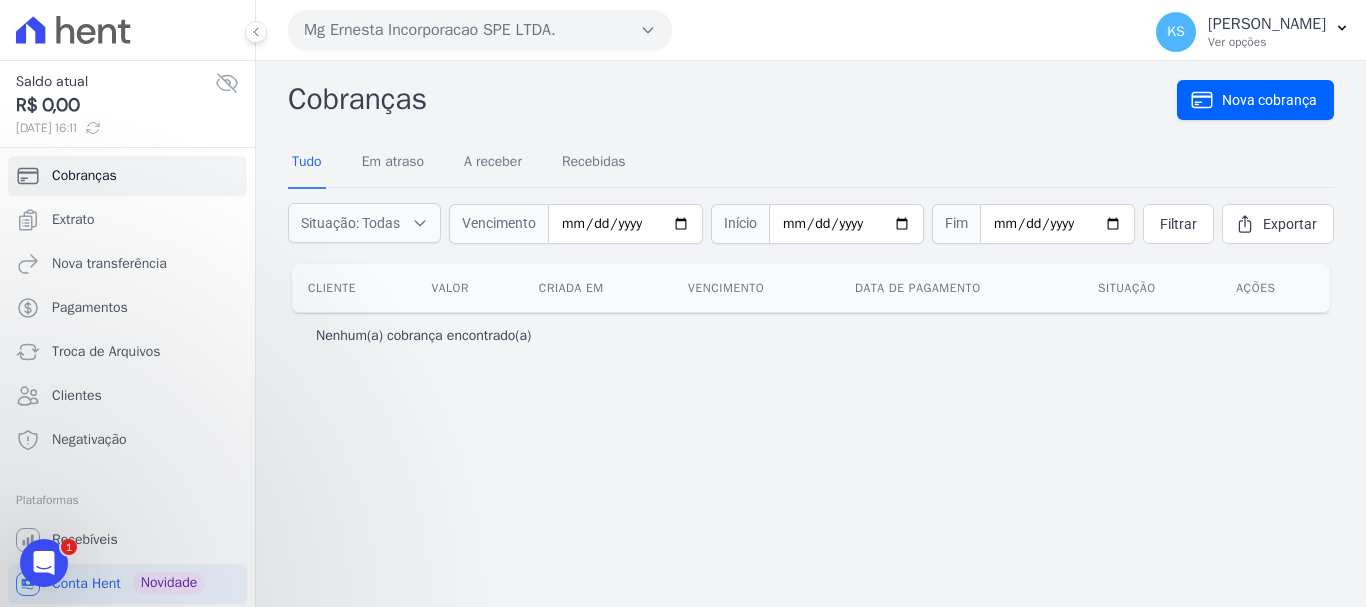 click 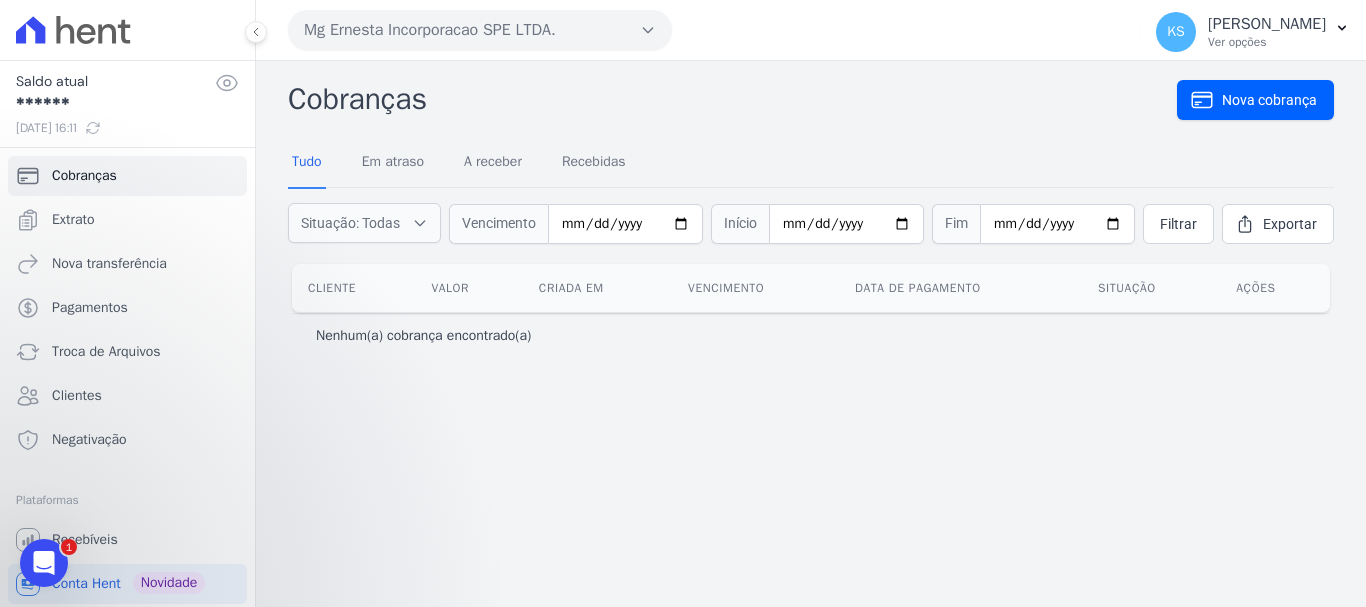click 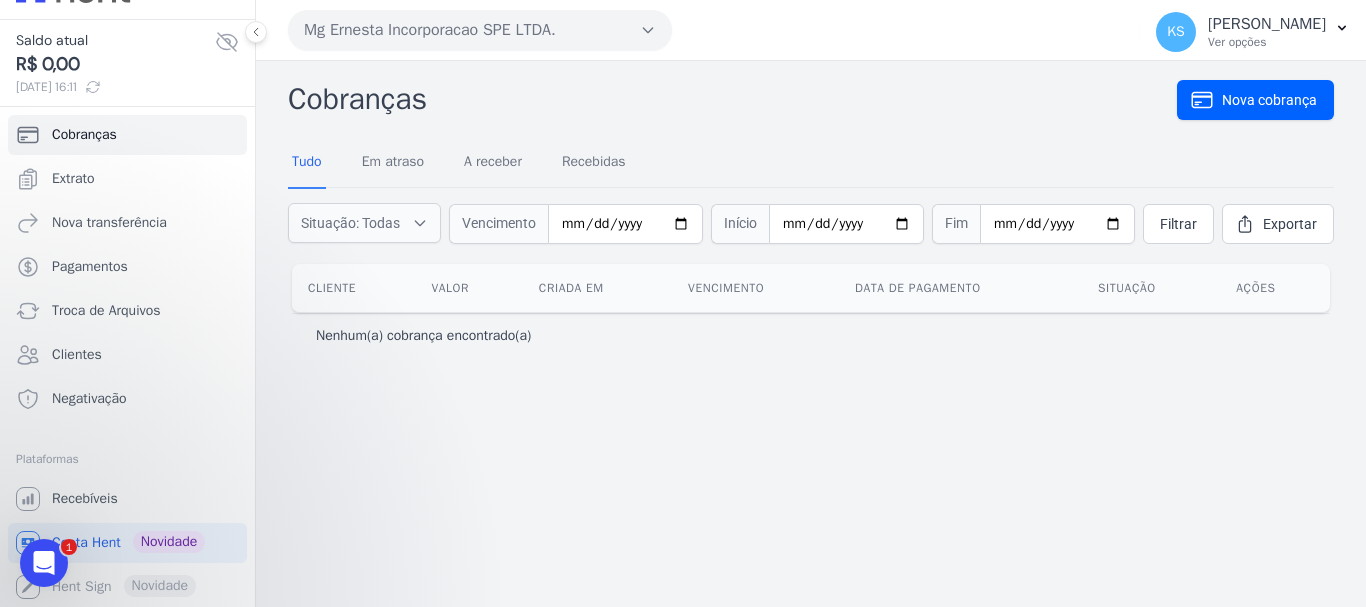 scroll, scrollTop: 0, scrollLeft: 0, axis: both 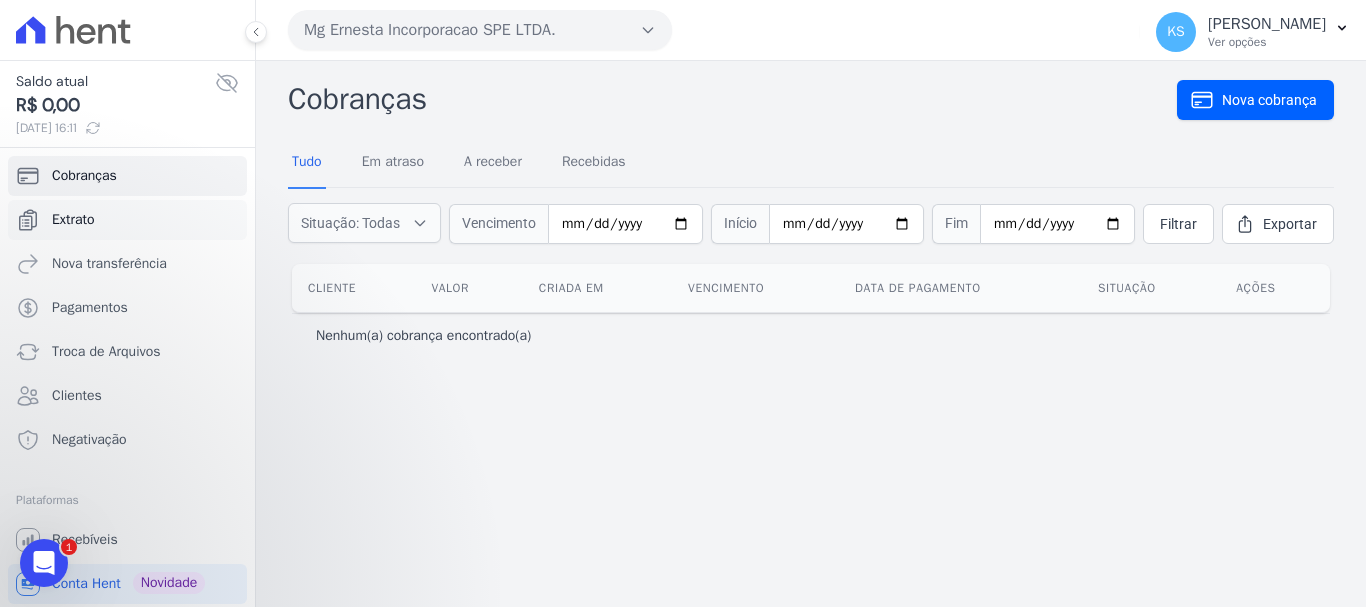 click on "Extrato" at bounding box center [73, 220] 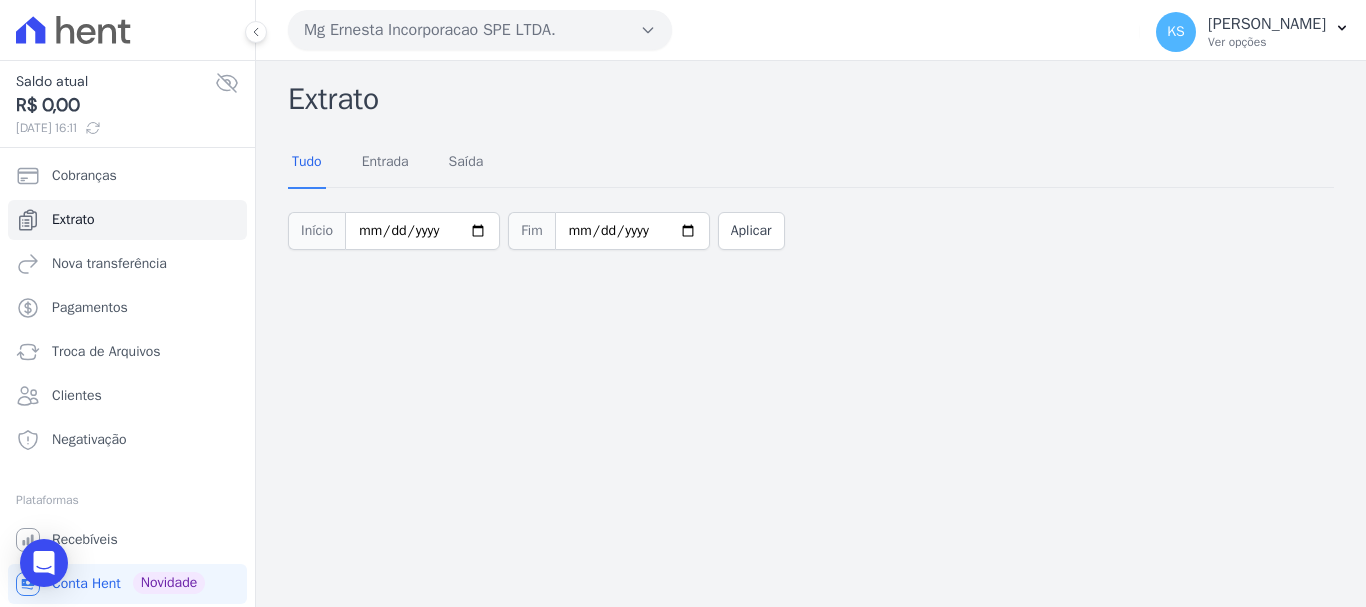 click on "Mg Ernesta Incorporacao SPE LTDA." at bounding box center [480, 30] 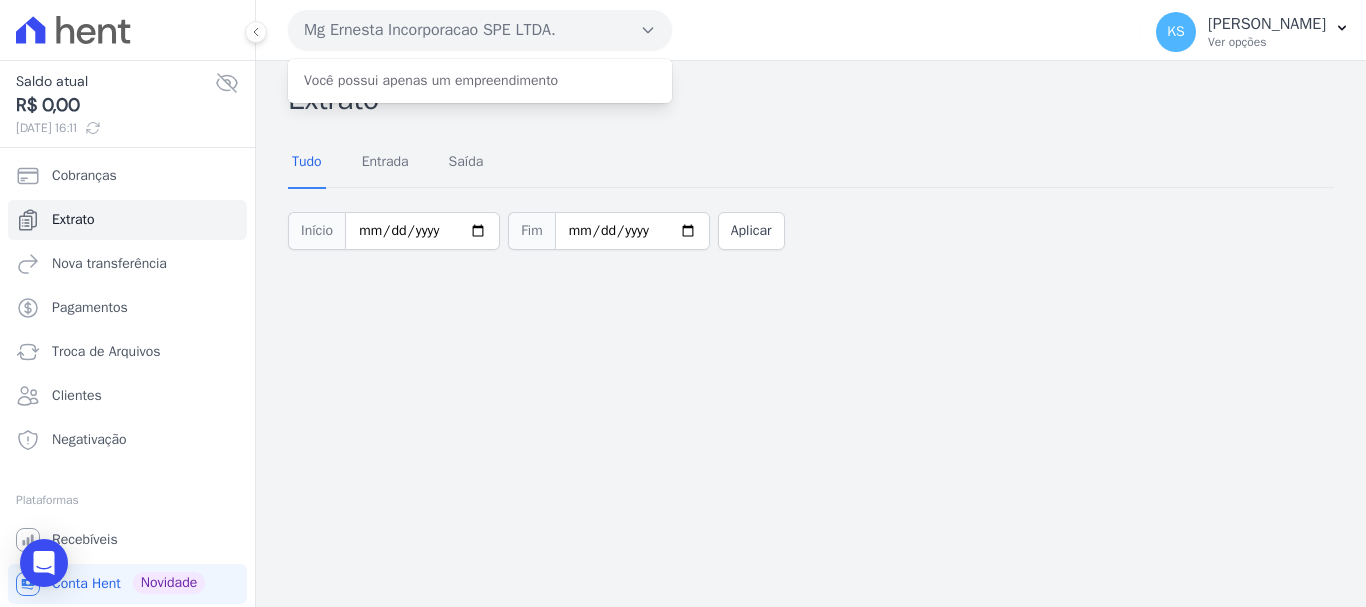 click on "Tudo
Entrada
[GEOGRAPHIC_DATA]" at bounding box center [811, 162] 